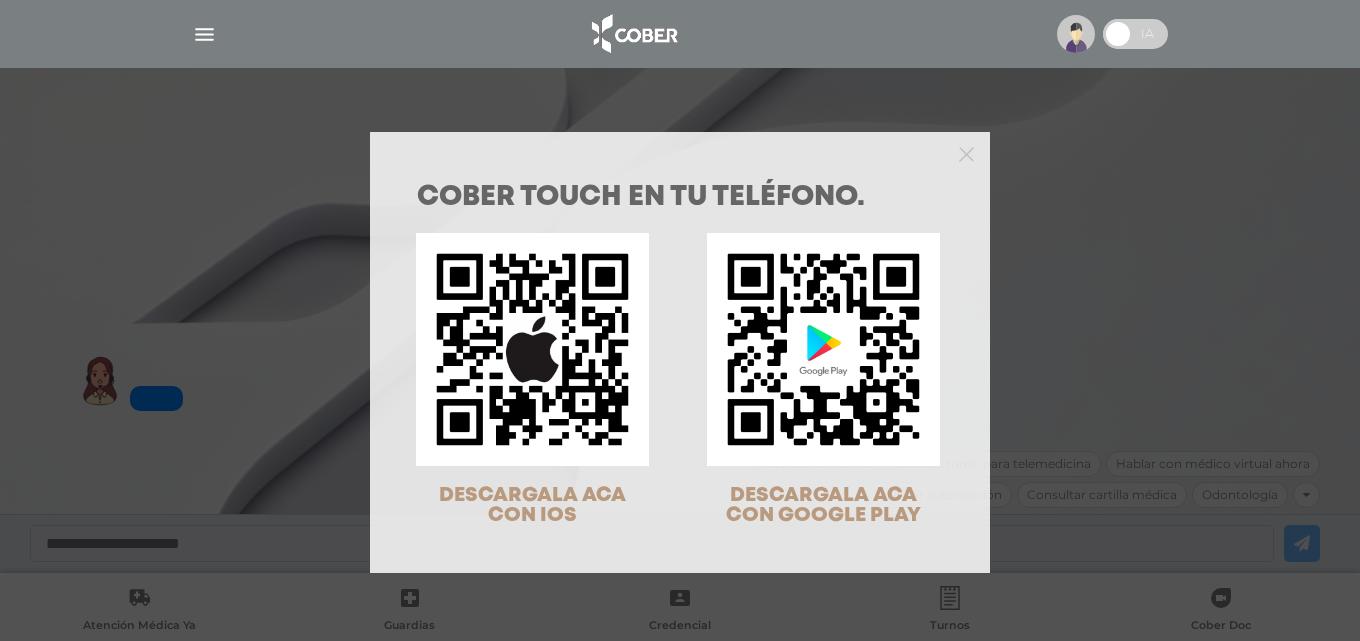 scroll, scrollTop: 0, scrollLeft: 0, axis: both 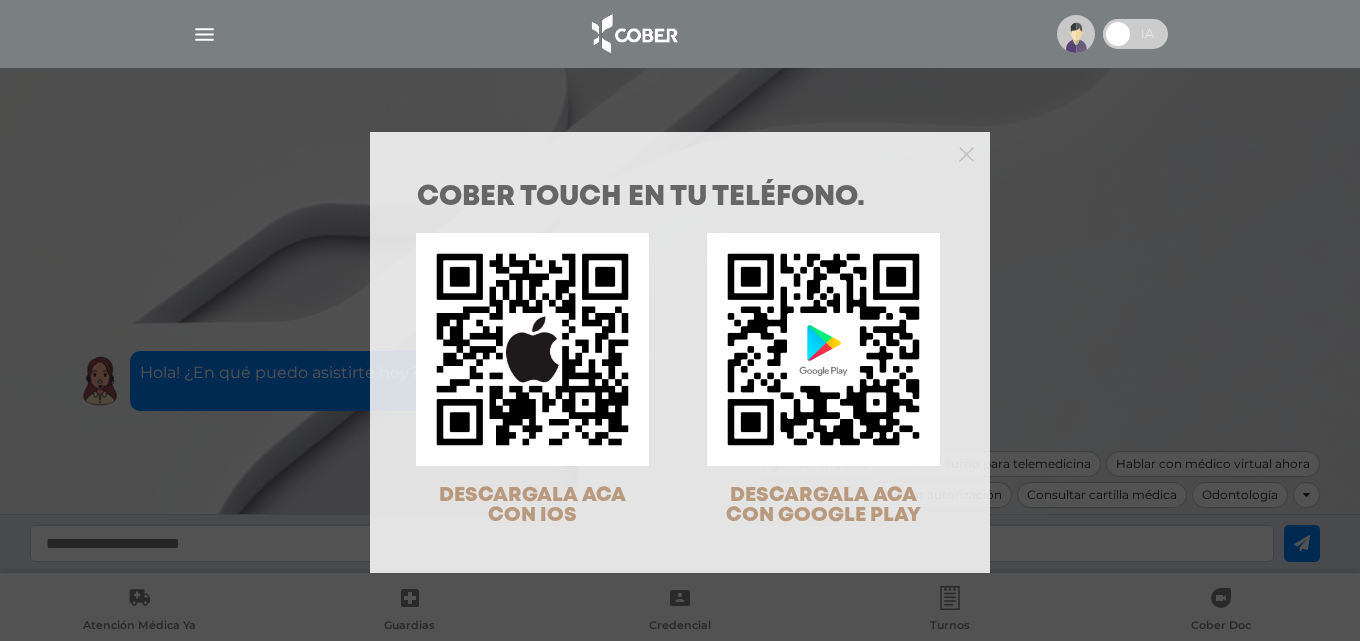 drag, startPoint x: 967, startPoint y: 141, endPoint x: 971, endPoint y: 130, distance: 11.7046995 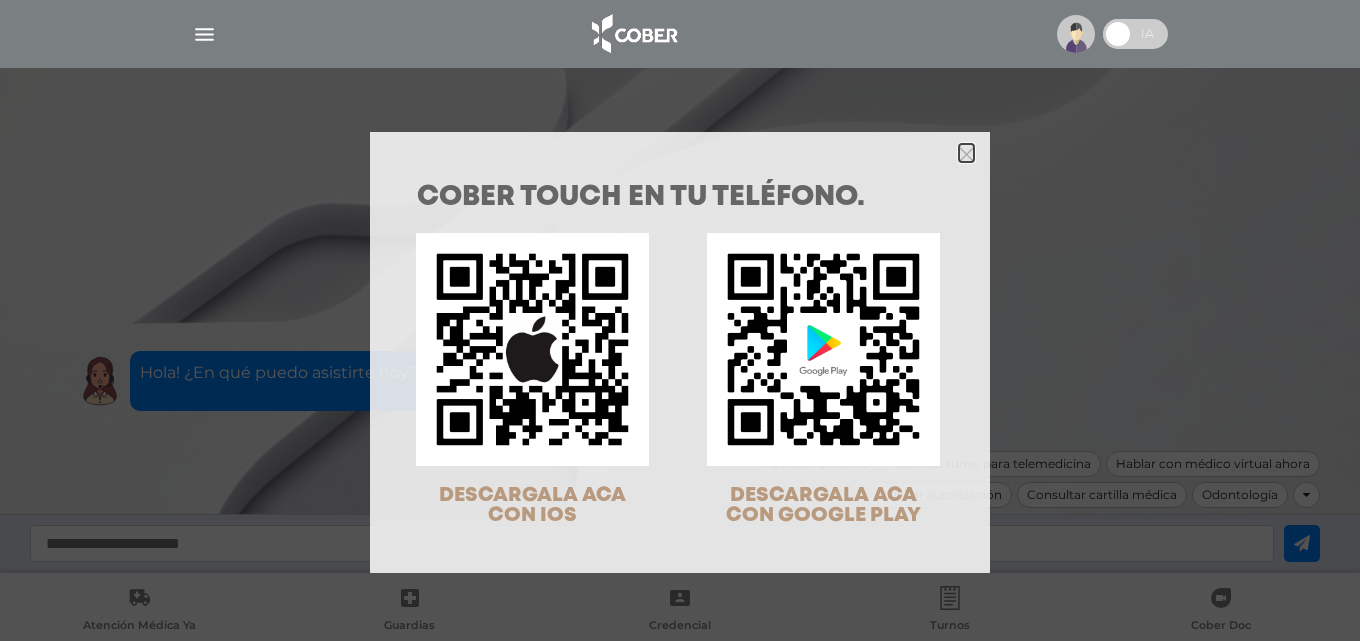 drag, startPoint x: 962, startPoint y: 152, endPoint x: 879, endPoint y: 144, distance: 83.38465 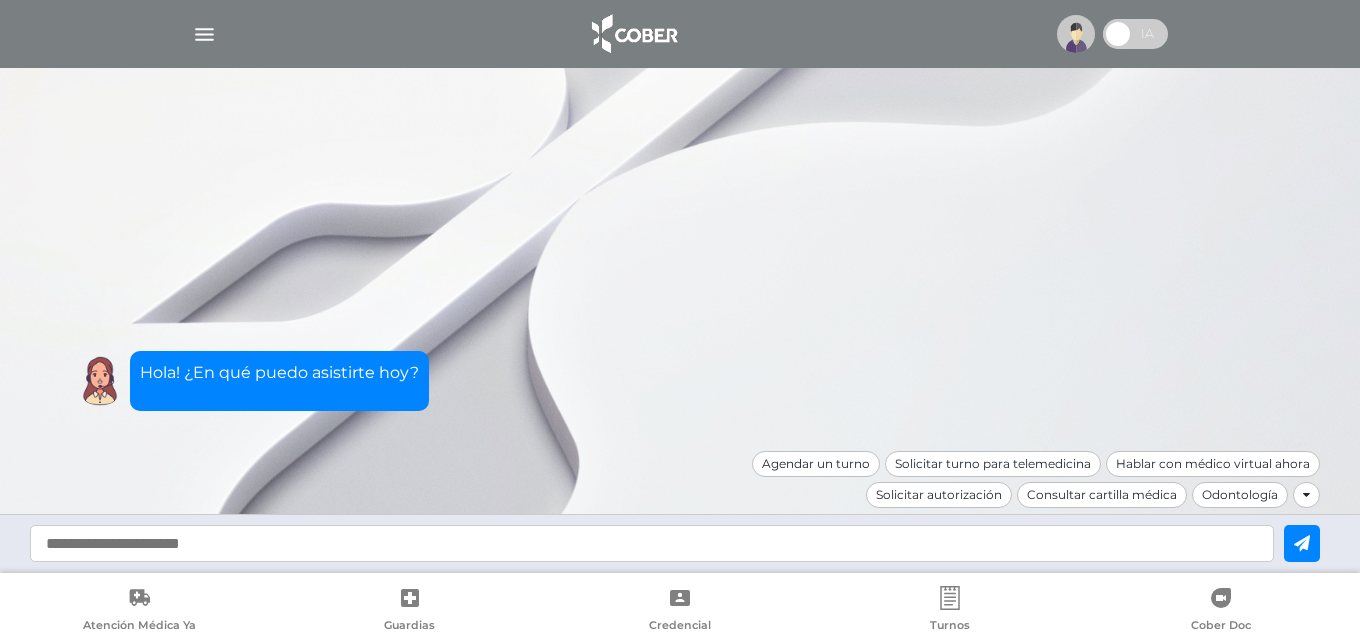click at bounding box center (204, 34) 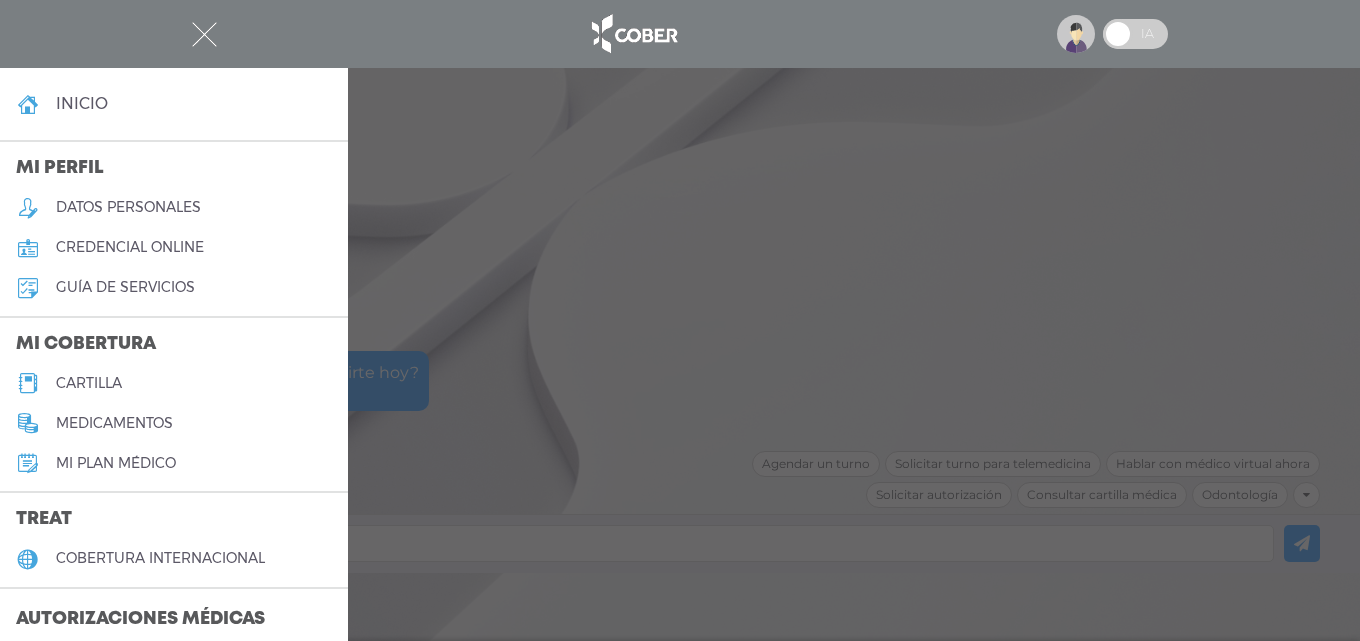 click on "inicio" at bounding box center (174, 104) 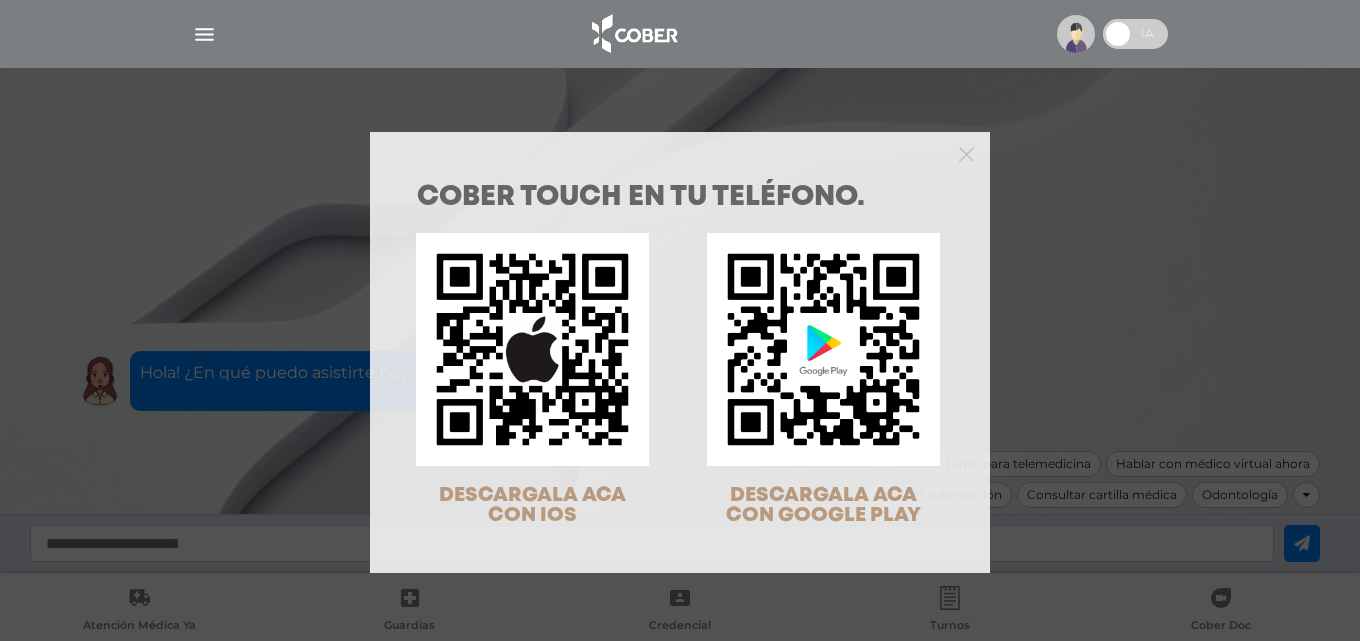 scroll, scrollTop: 0, scrollLeft: 0, axis: both 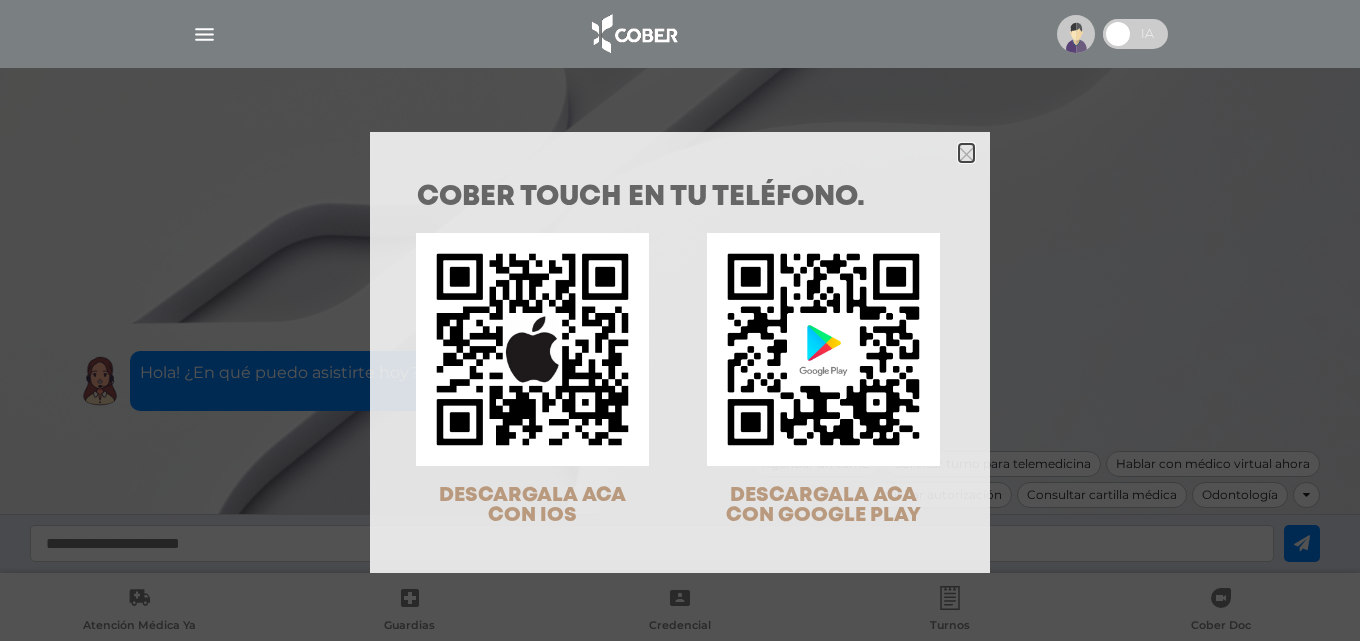 click 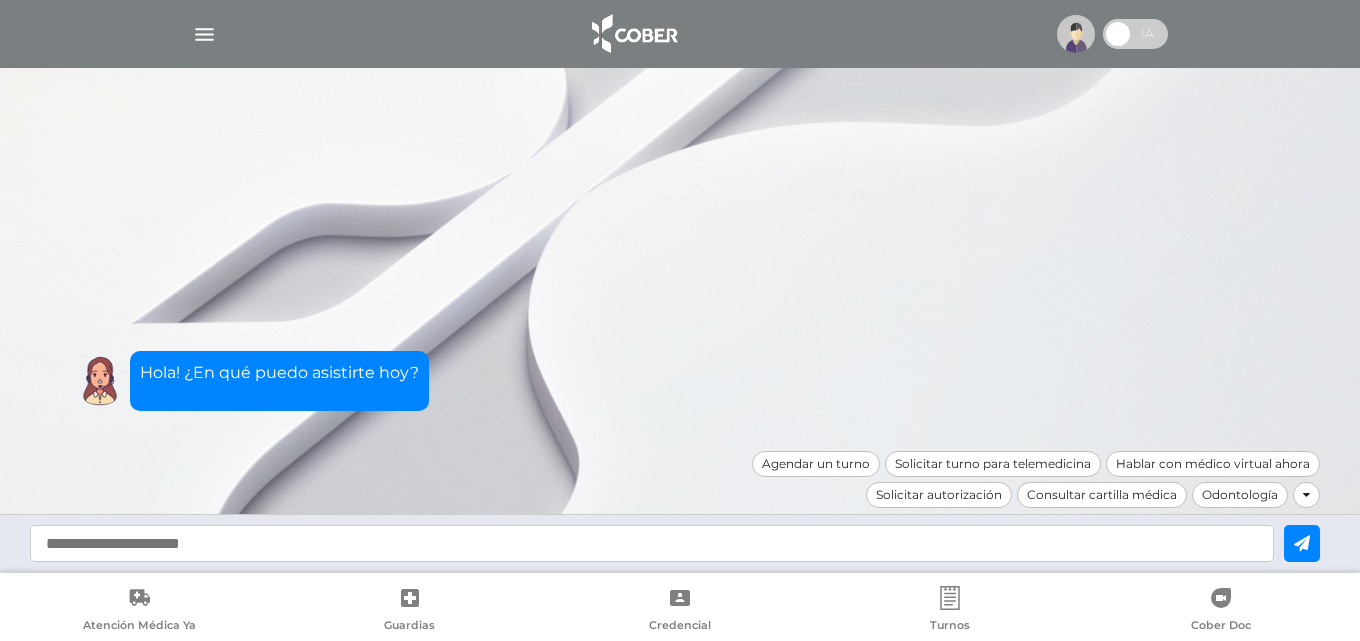 click at bounding box center [204, 34] 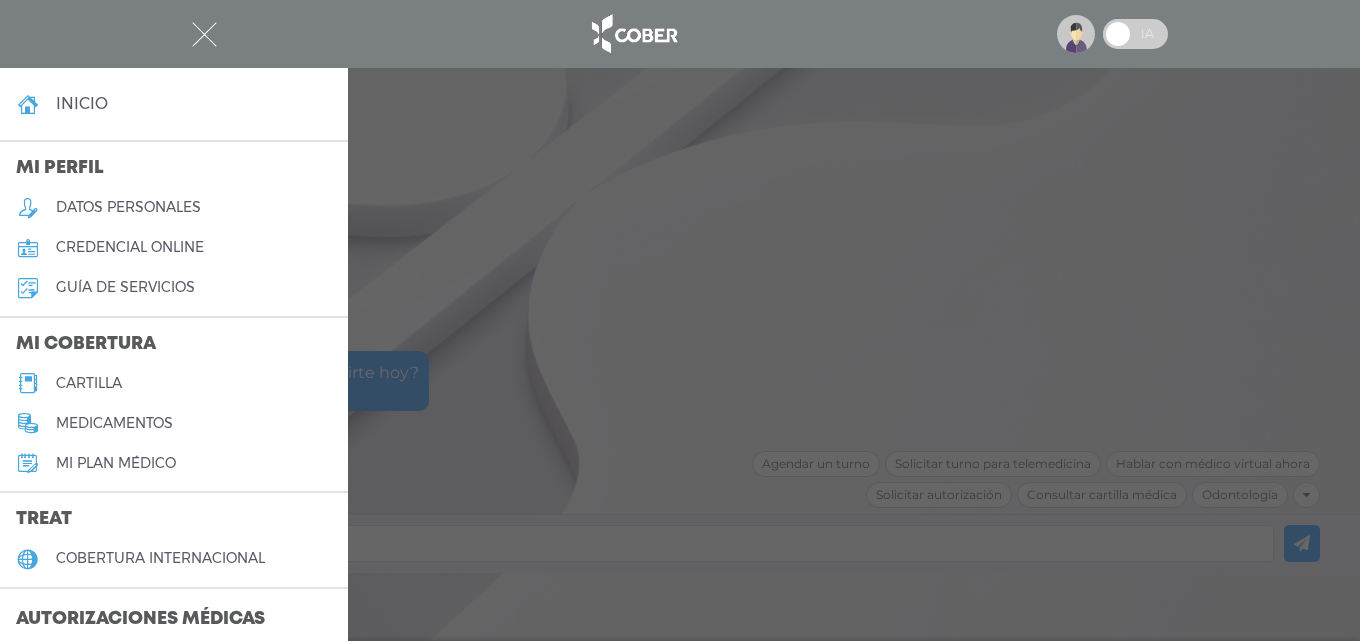 click on "datos personales" at bounding box center [128, 207] 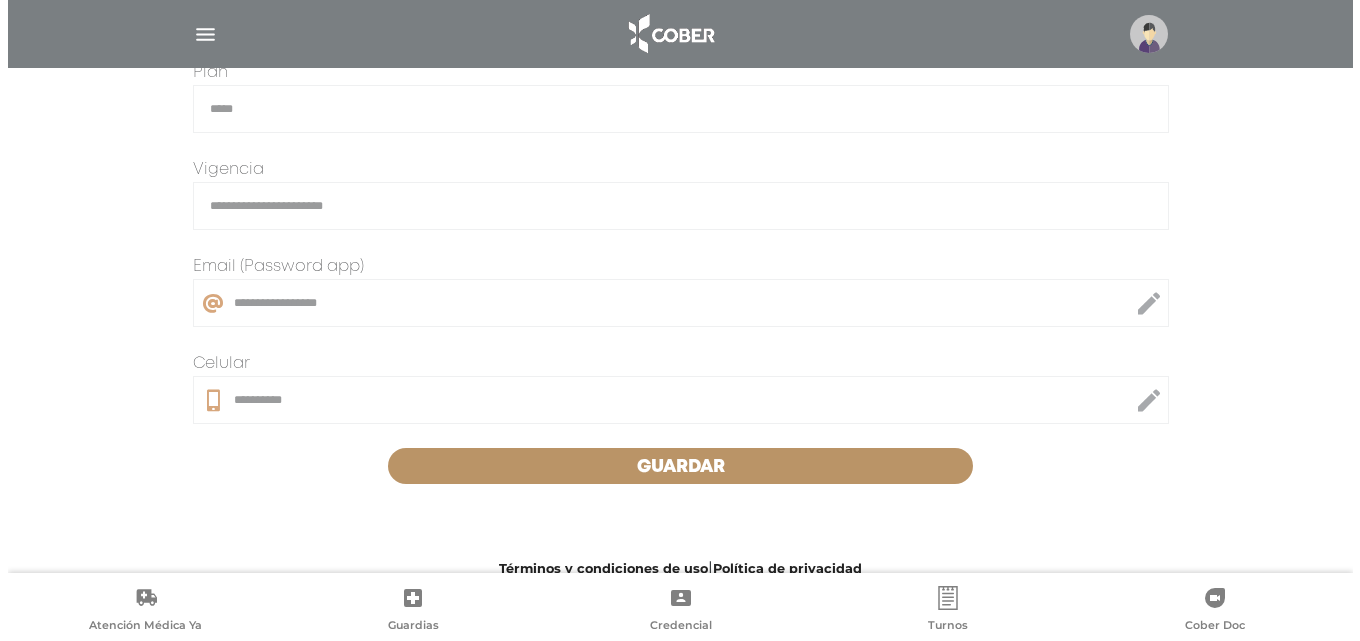 scroll, scrollTop: 595, scrollLeft: 0, axis: vertical 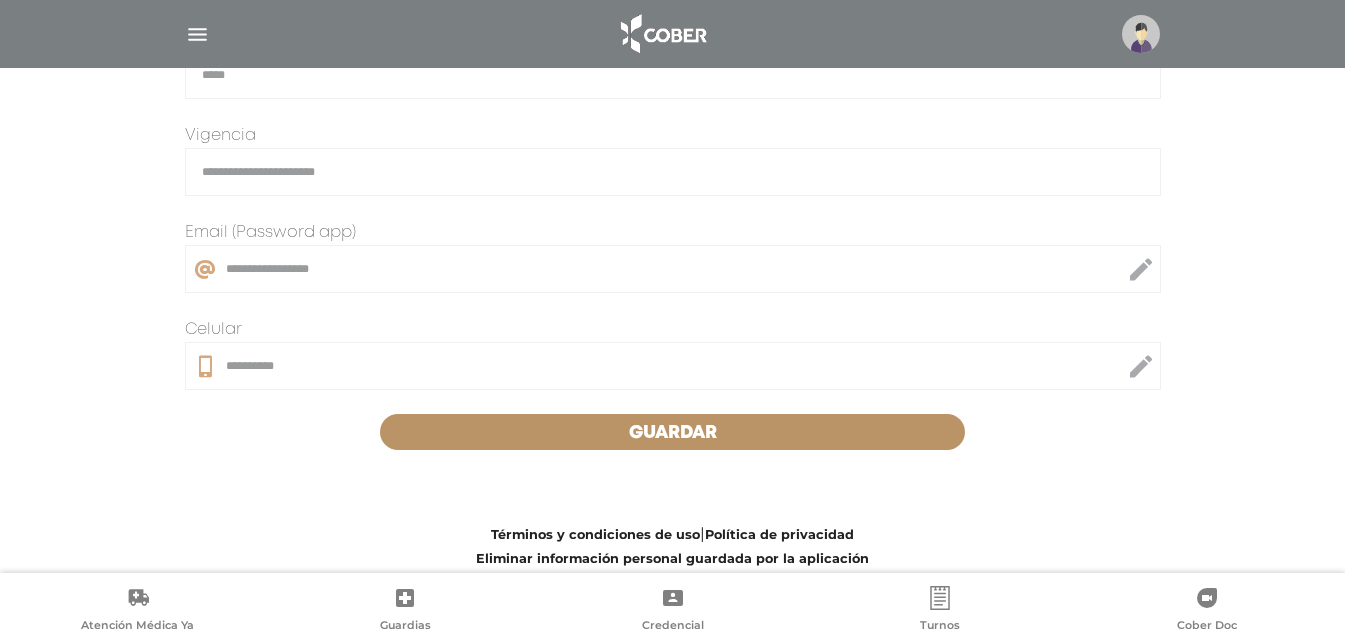 click at bounding box center [673, 34] 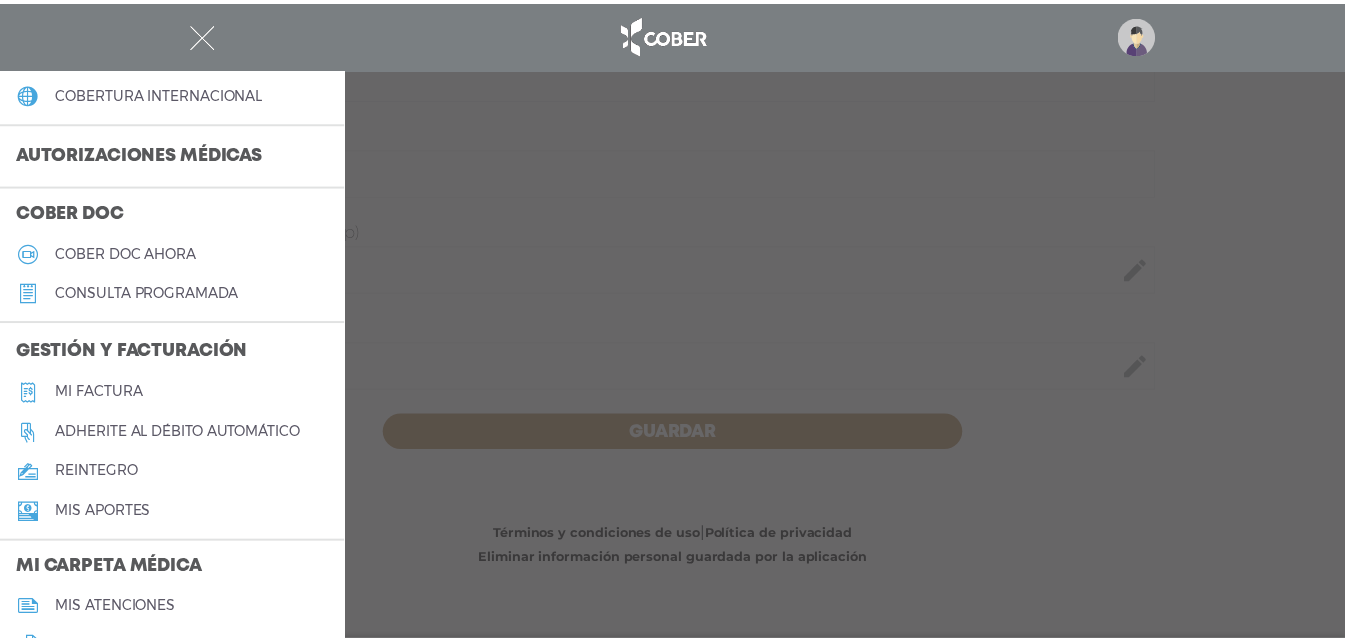 scroll, scrollTop: 500, scrollLeft: 0, axis: vertical 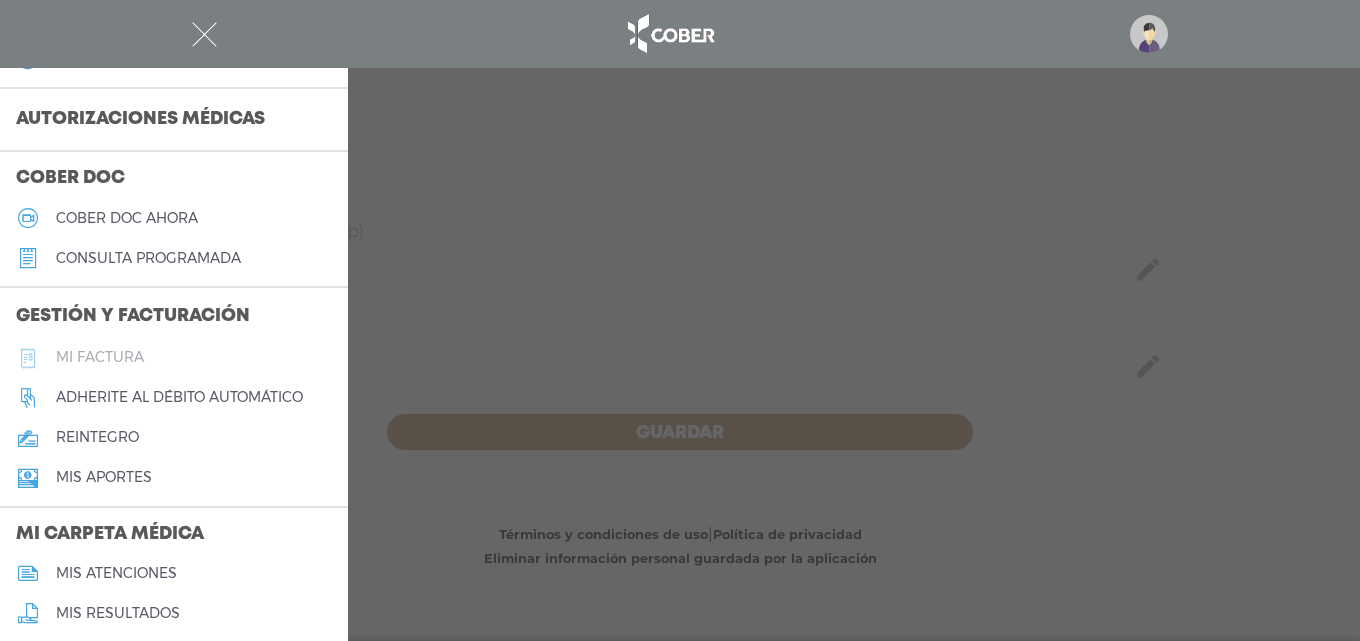 click on "Mi factura" at bounding box center (100, 357) 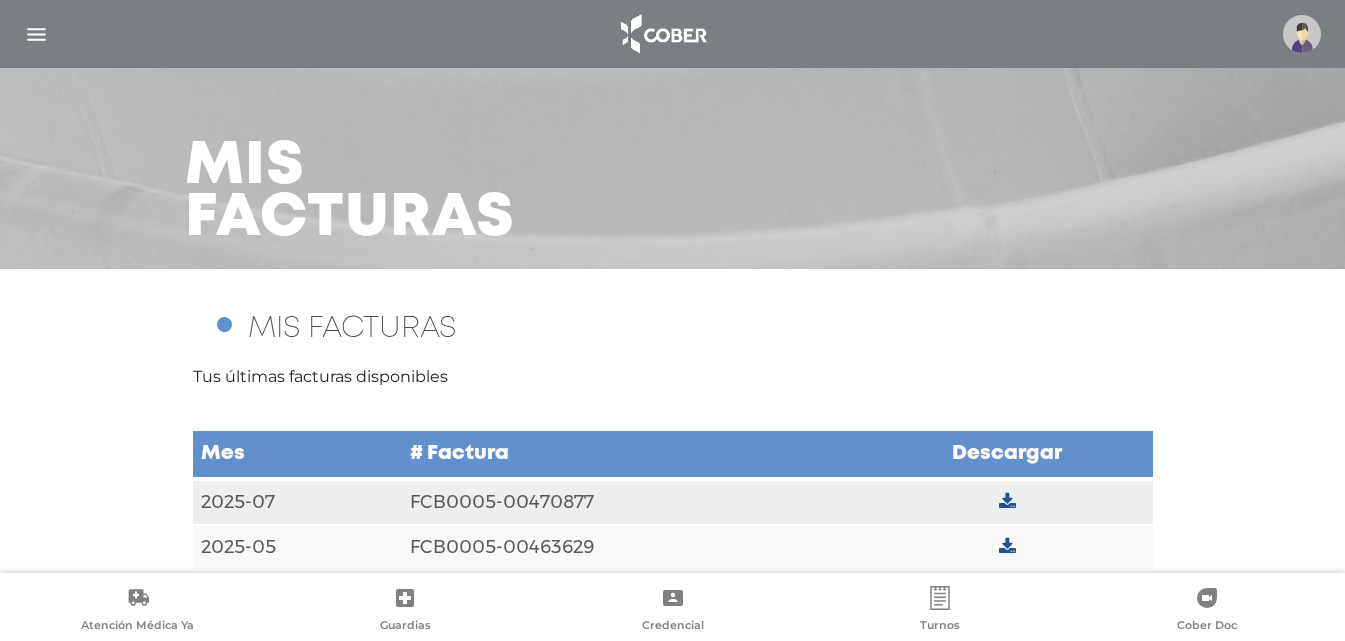 scroll, scrollTop: 61, scrollLeft: 0, axis: vertical 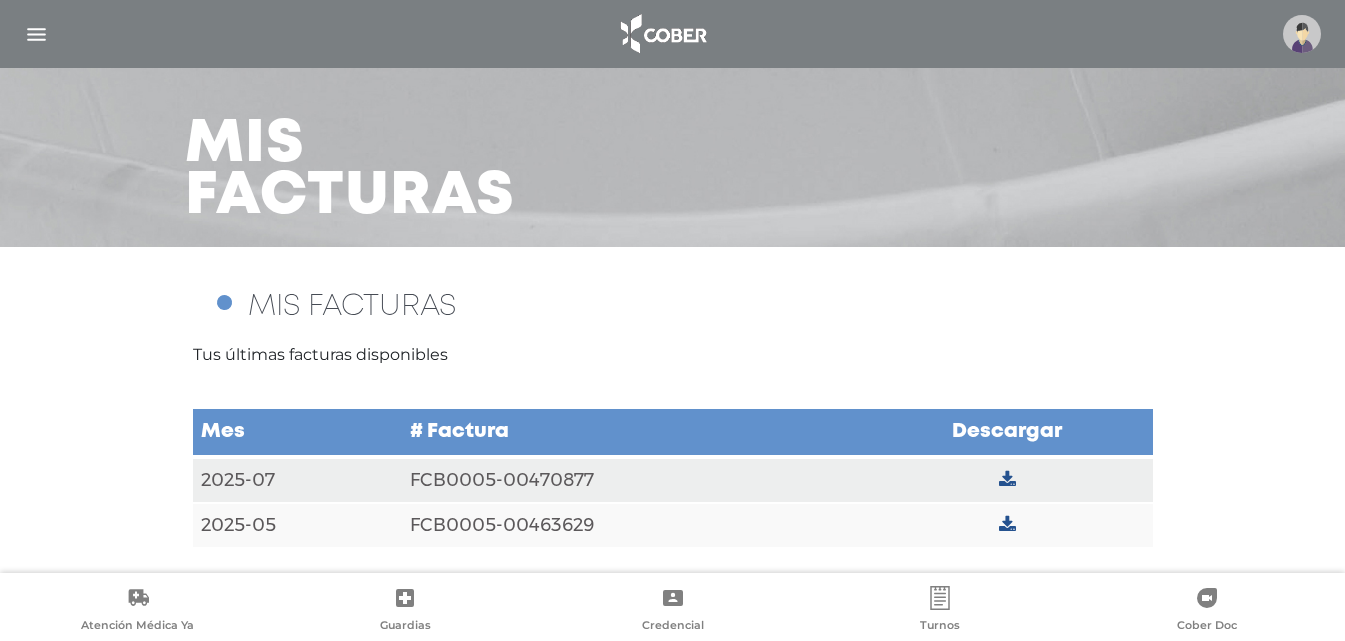 click at bounding box center [1007, 480] 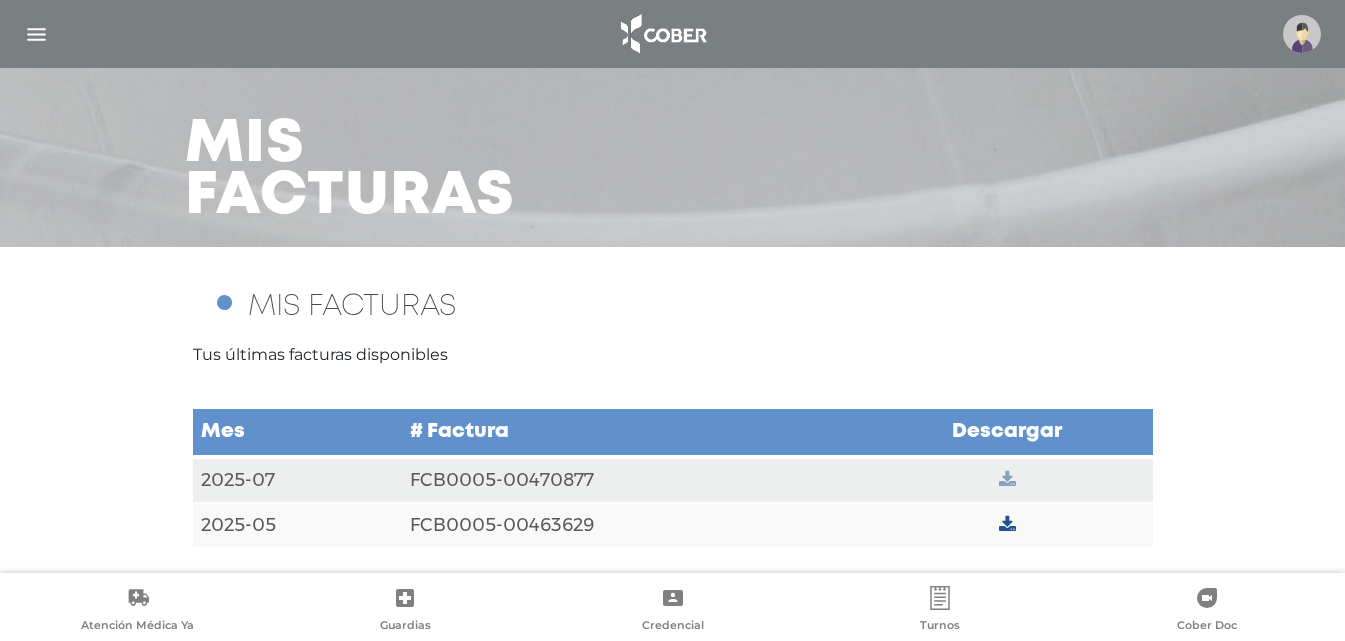 click at bounding box center (1007, 480) 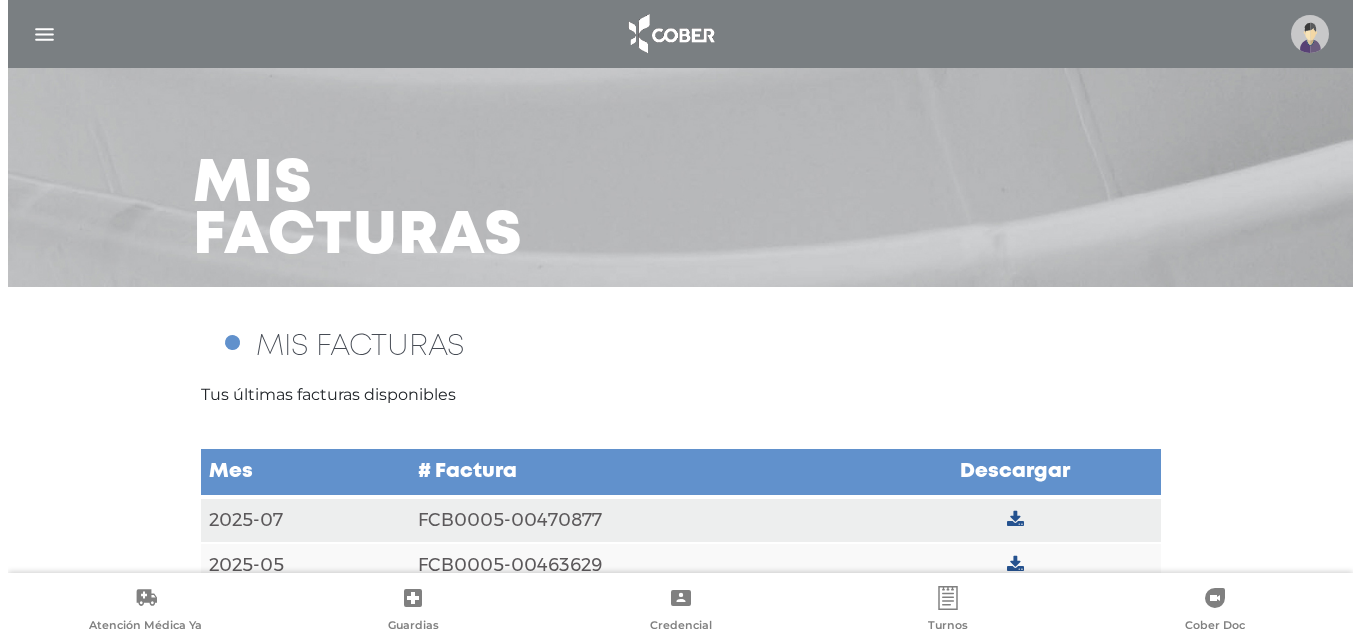 scroll, scrollTop: 0, scrollLeft: 0, axis: both 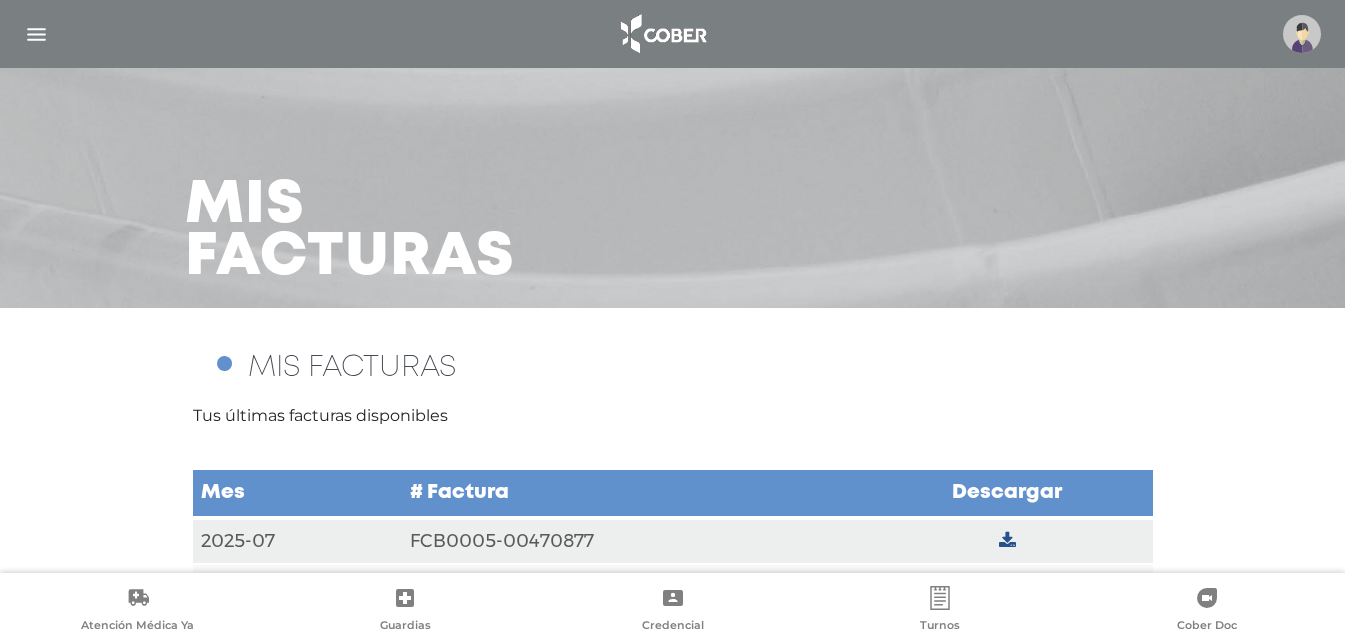 click at bounding box center (36, 34) 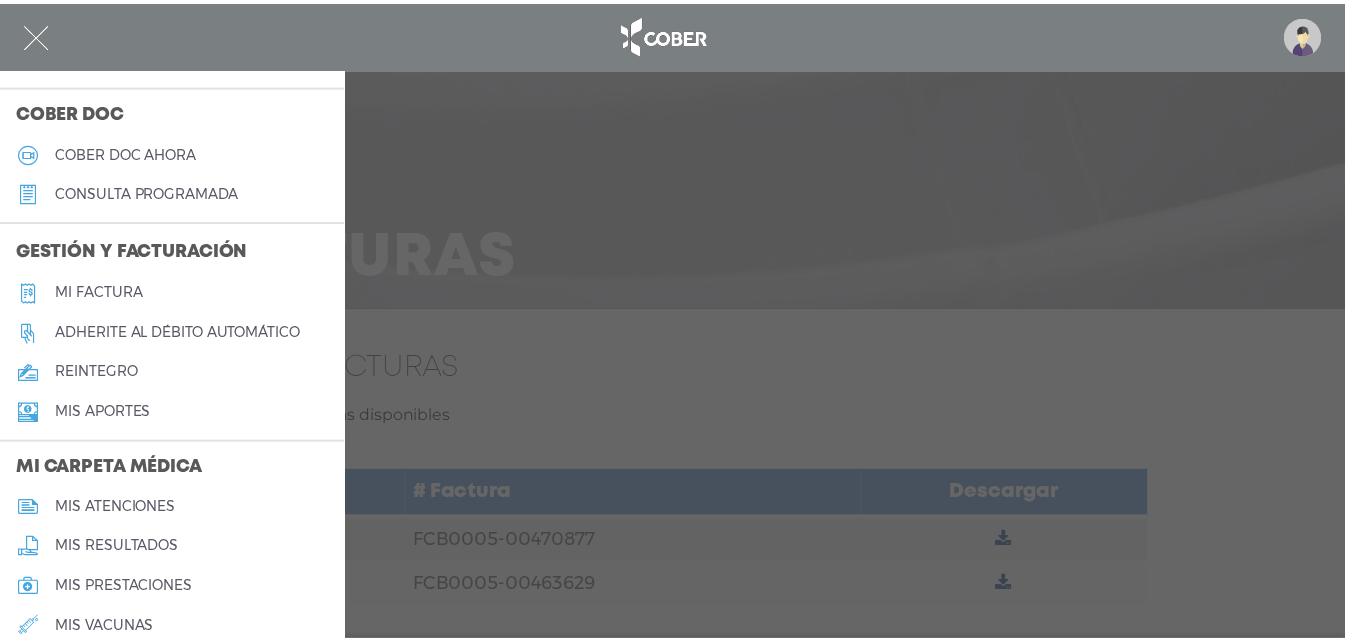 scroll, scrollTop: 600, scrollLeft: 0, axis: vertical 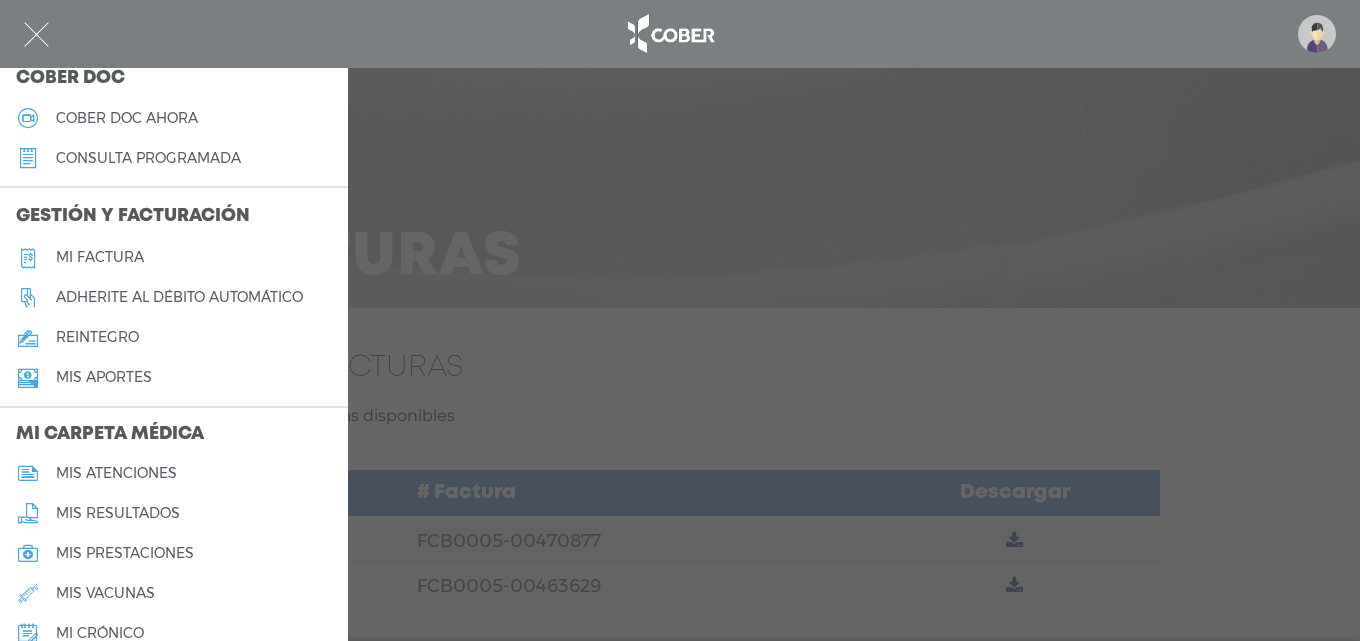 click on "reintegro" at bounding box center (174, 338) 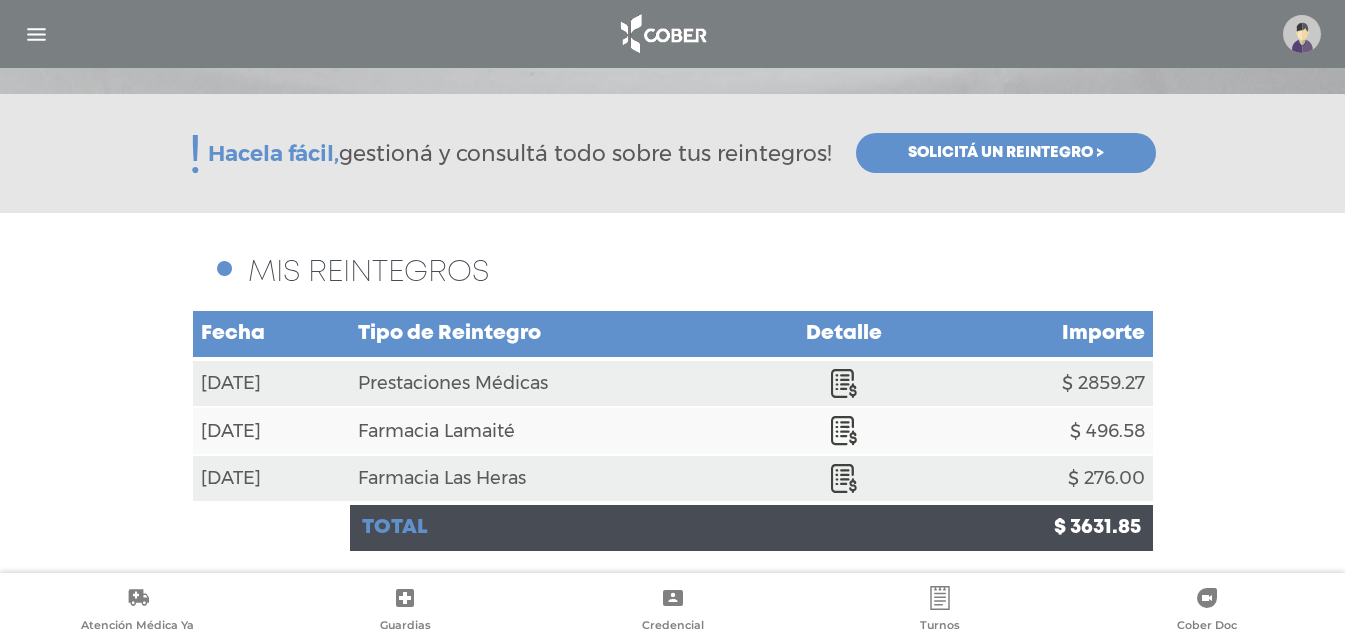 scroll, scrollTop: 218, scrollLeft: 0, axis: vertical 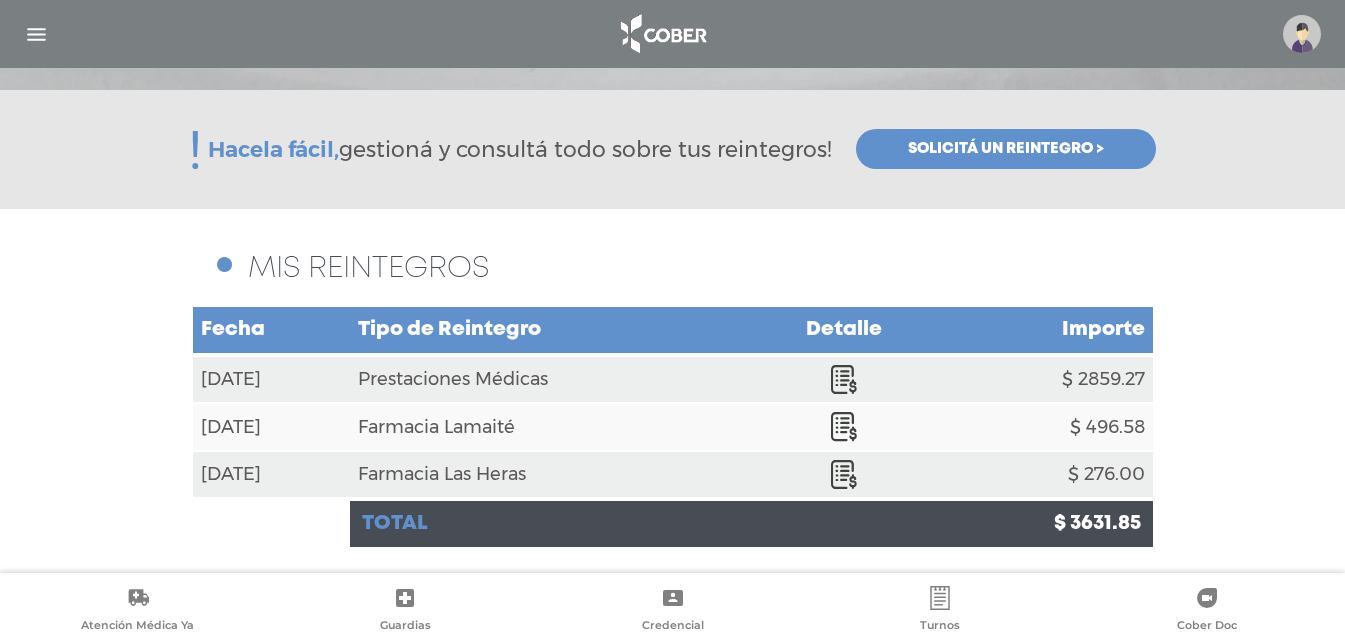 click 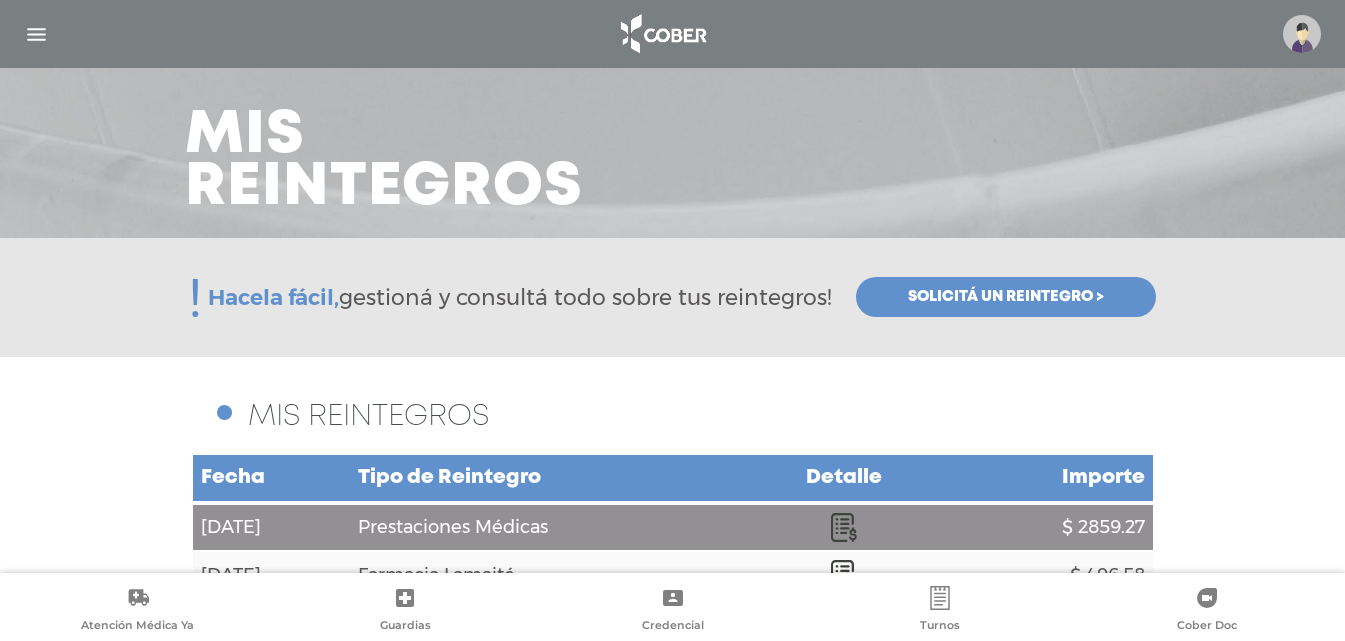 scroll, scrollTop: 400, scrollLeft: 0, axis: vertical 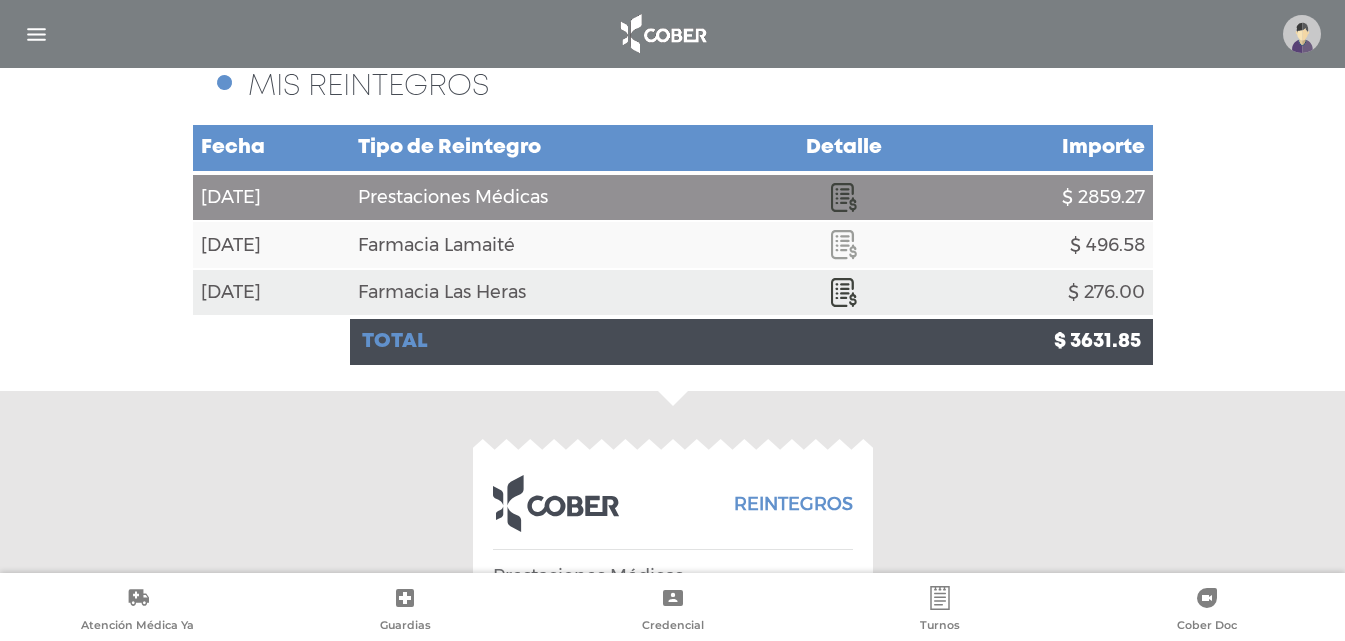 click 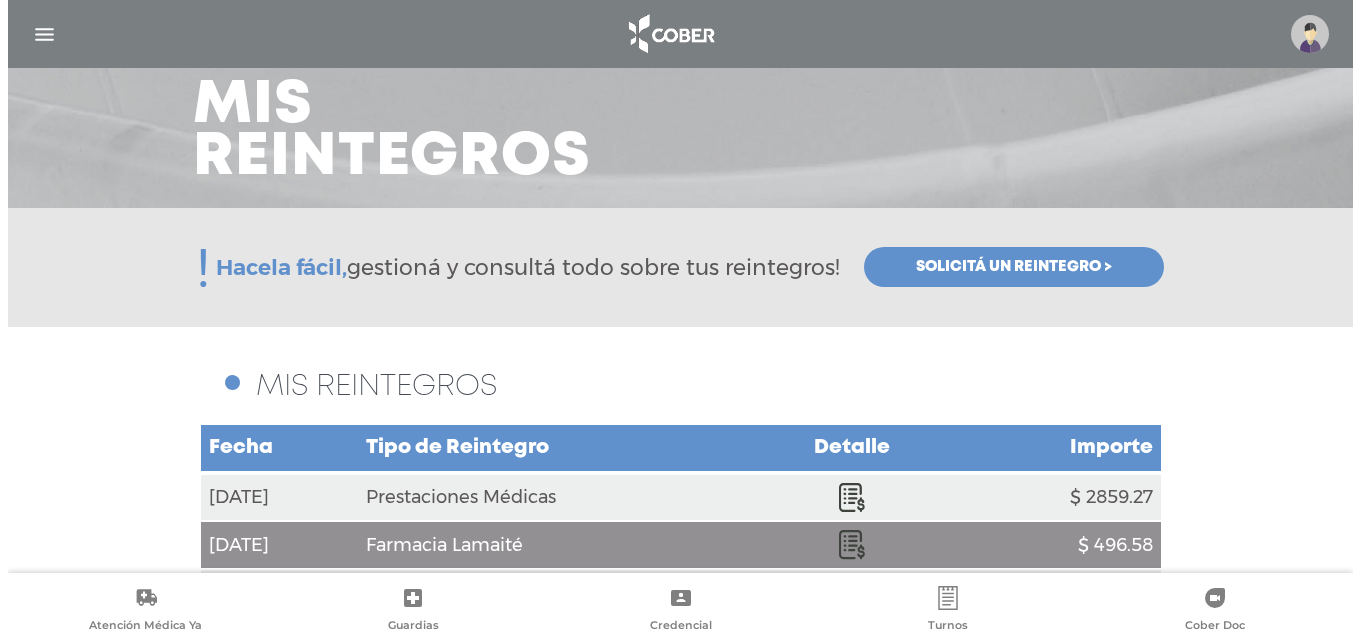 scroll, scrollTop: 98, scrollLeft: 0, axis: vertical 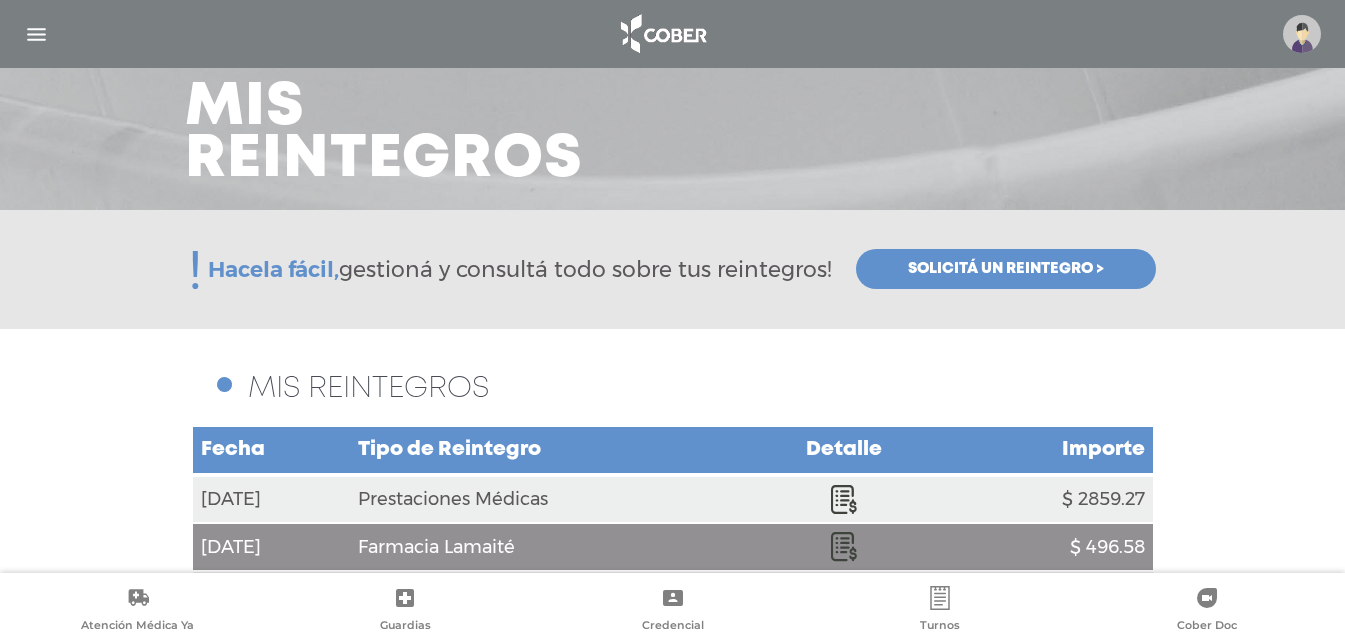 click at bounding box center [36, 34] 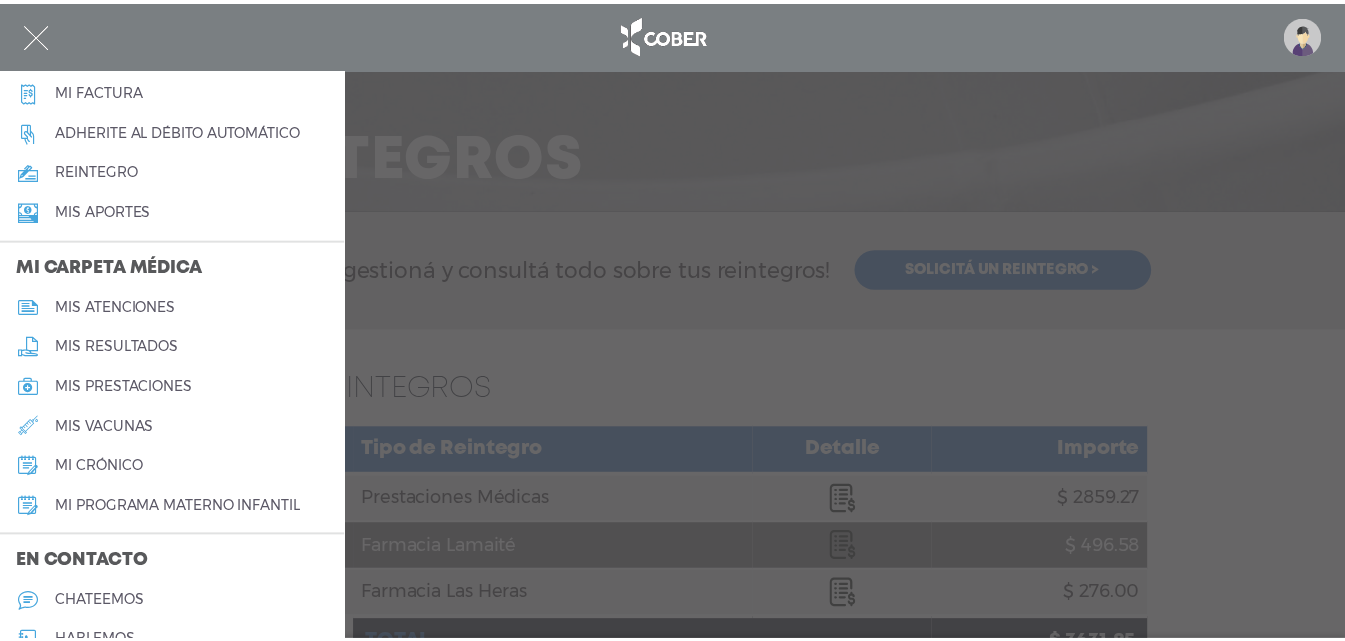 scroll, scrollTop: 800, scrollLeft: 0, axis: vertical 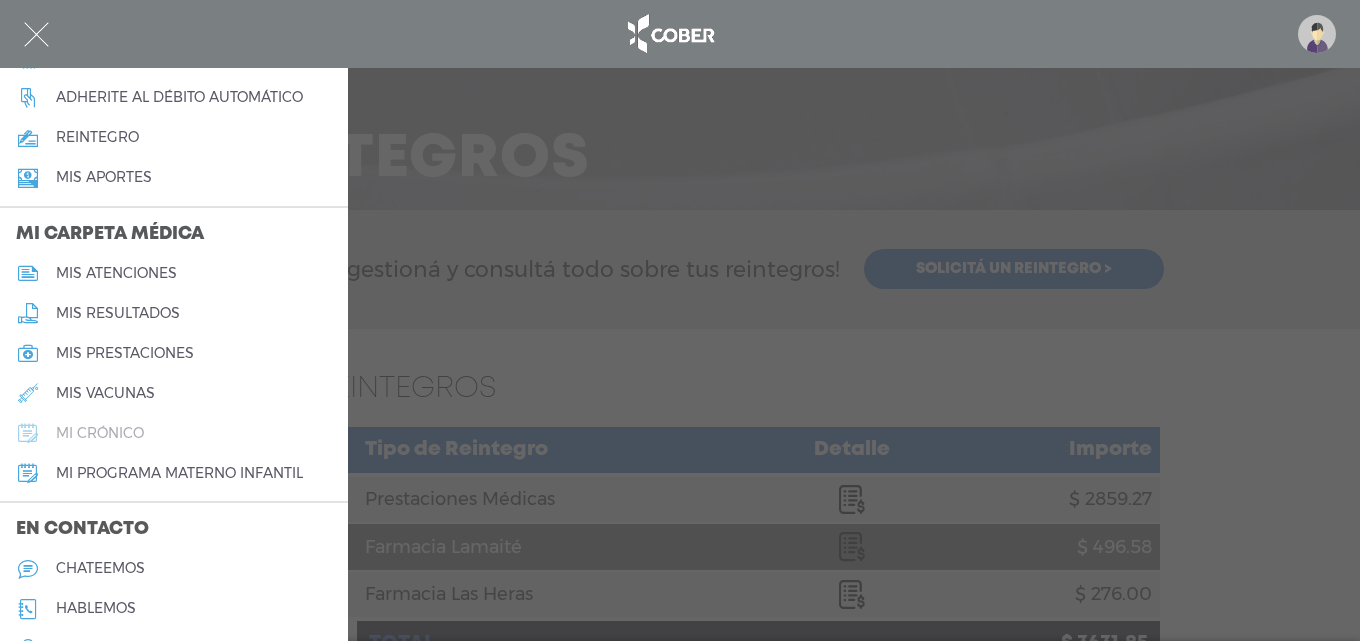 click on "mi crónico" at bounding box center (100, 433) 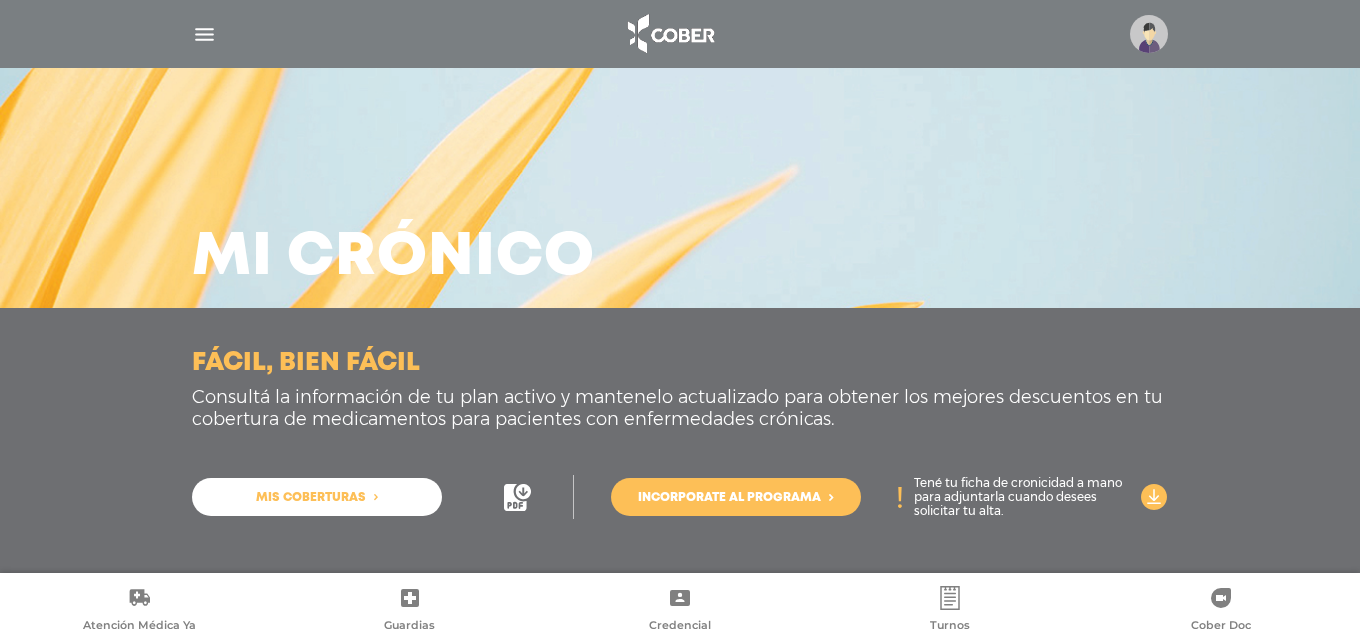 scroll, scrollTop: 0, scrollLeft: 0, axis: both 